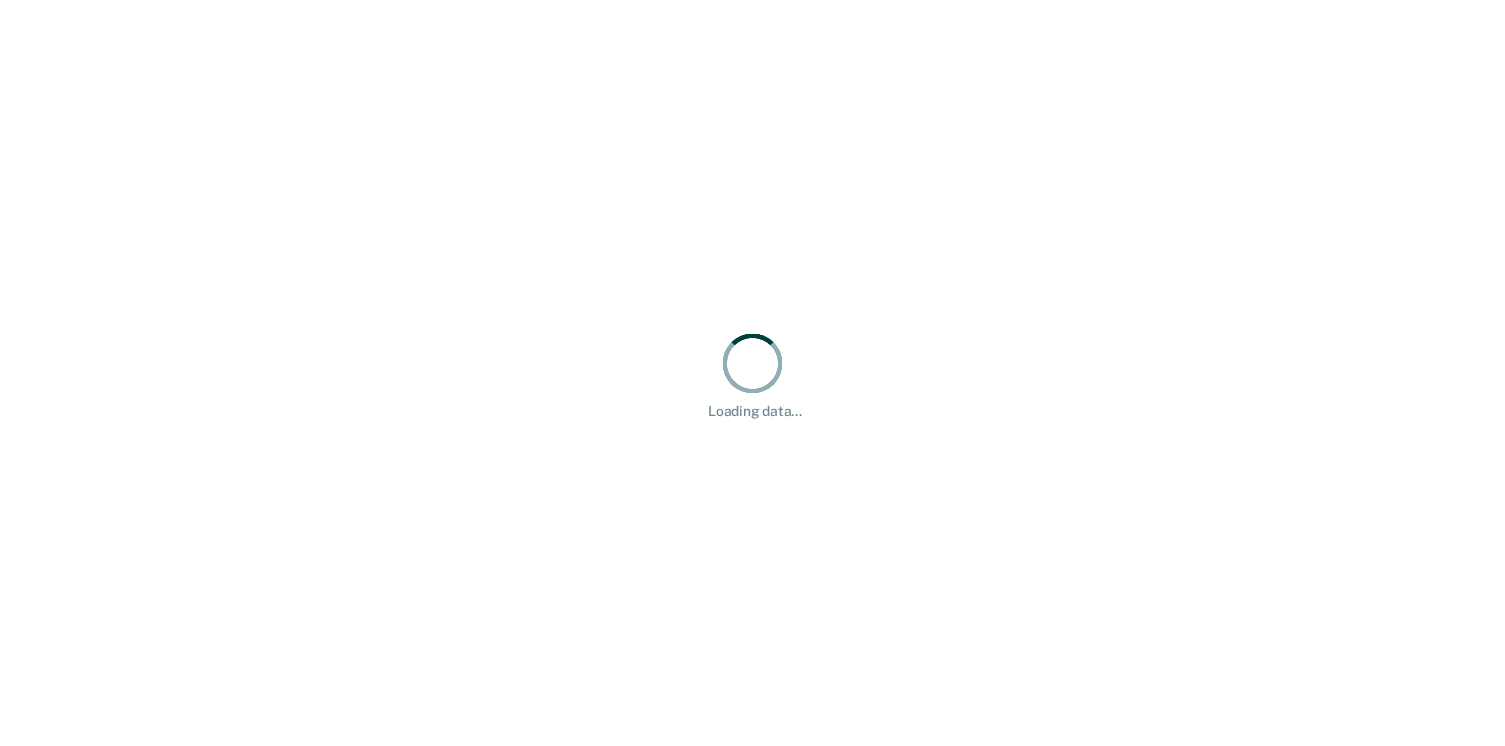 scroll, scrollTop: 0, scrollLeft: 0, axis: both 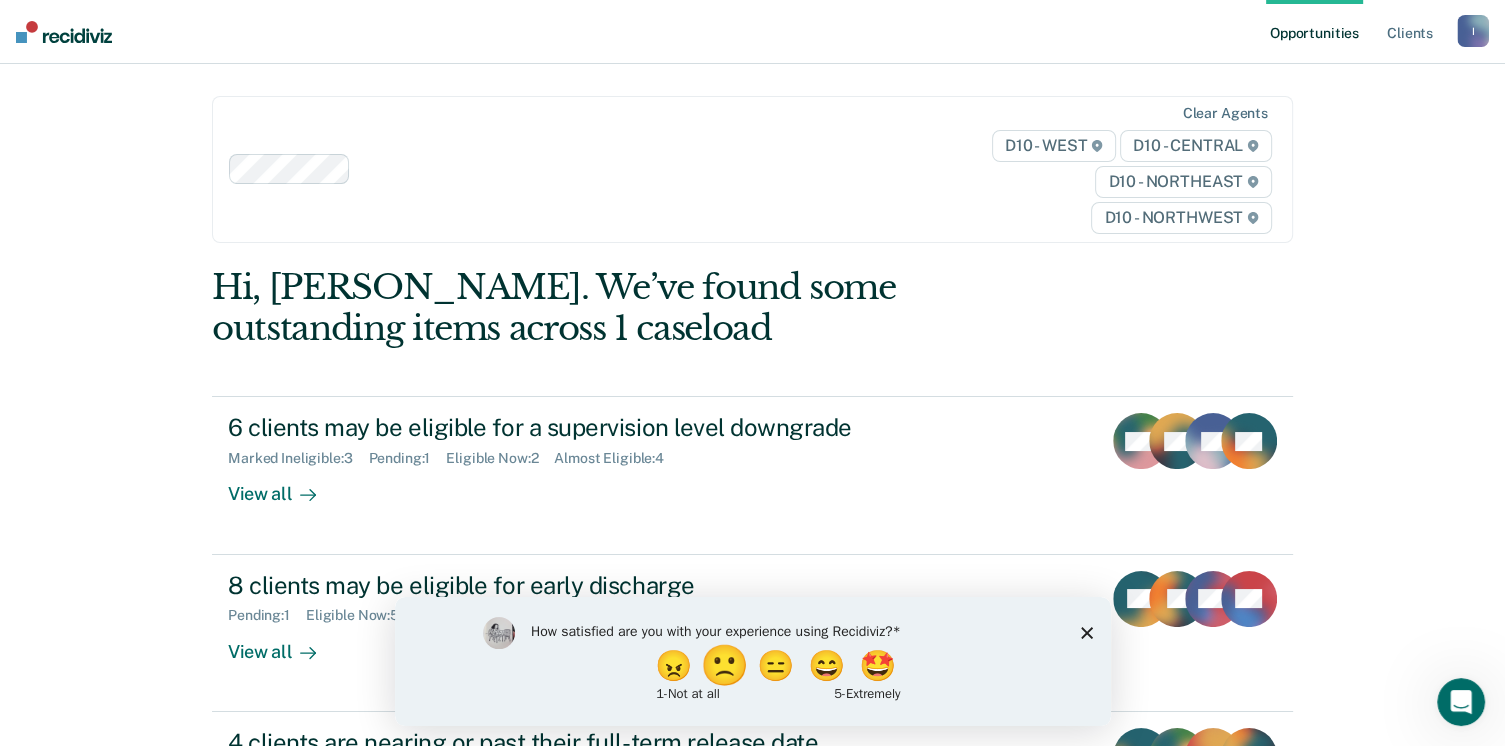 click on "🙁" at bounding box center (725, 665) 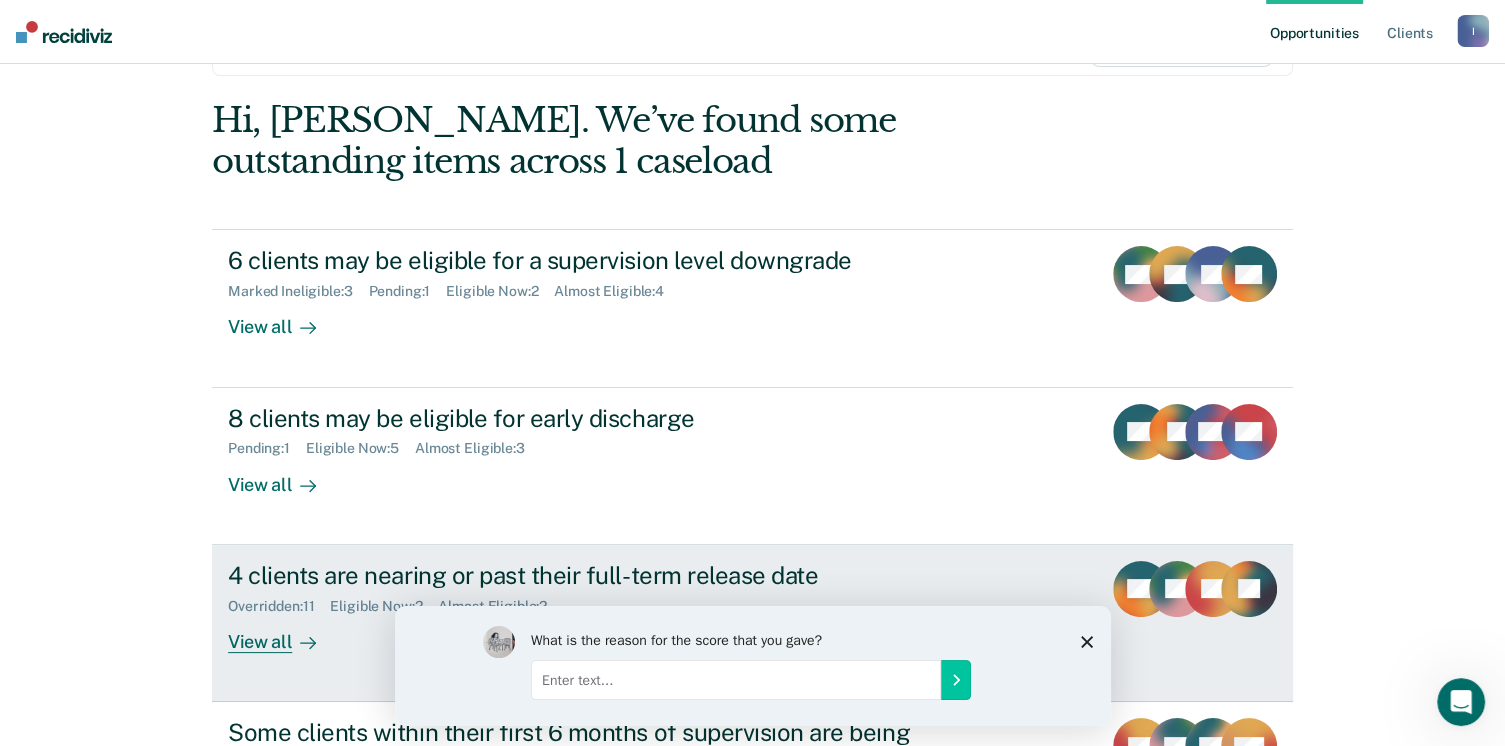 scroll, scrollTop: 168, scrollLeft: 0, axis: vertical 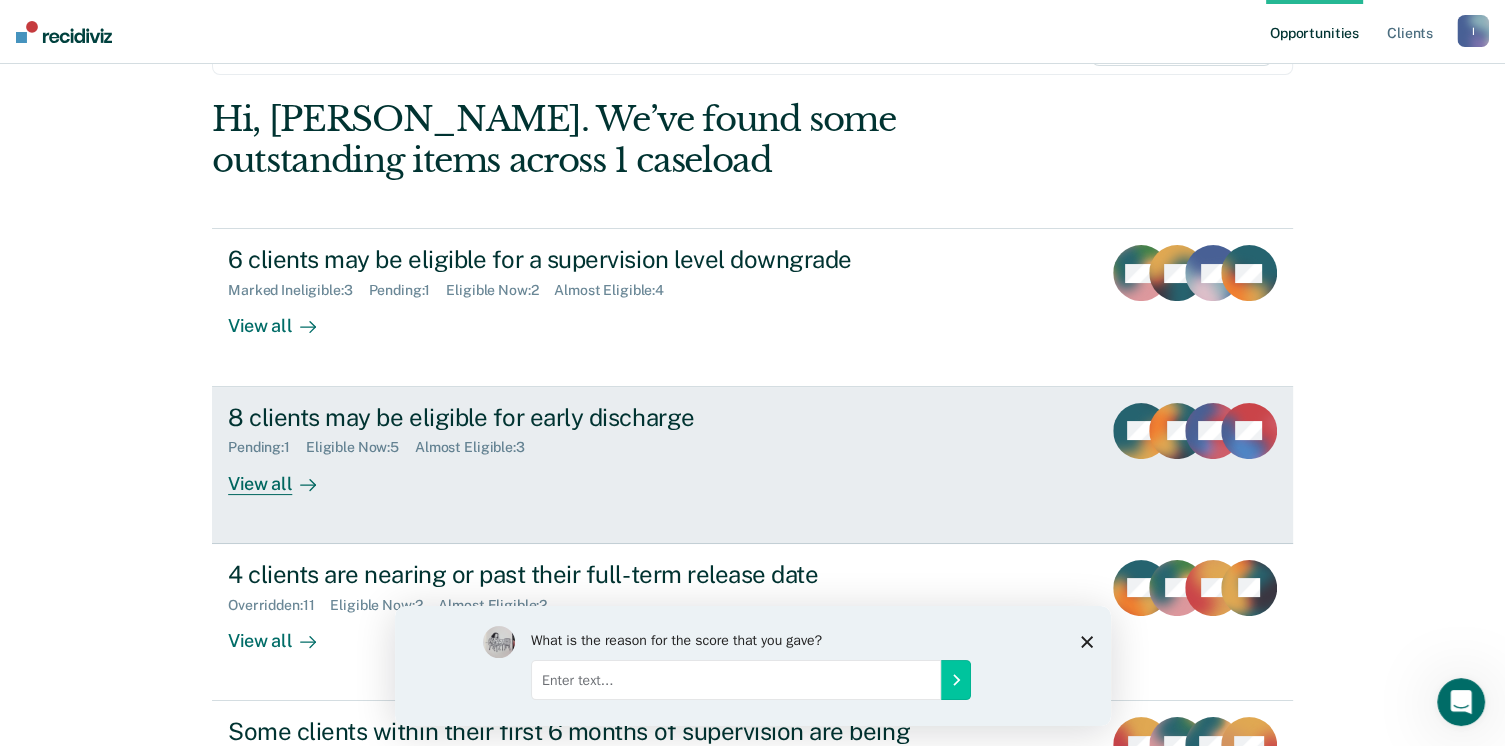 click on "View all" at bounding box center [284, 475] 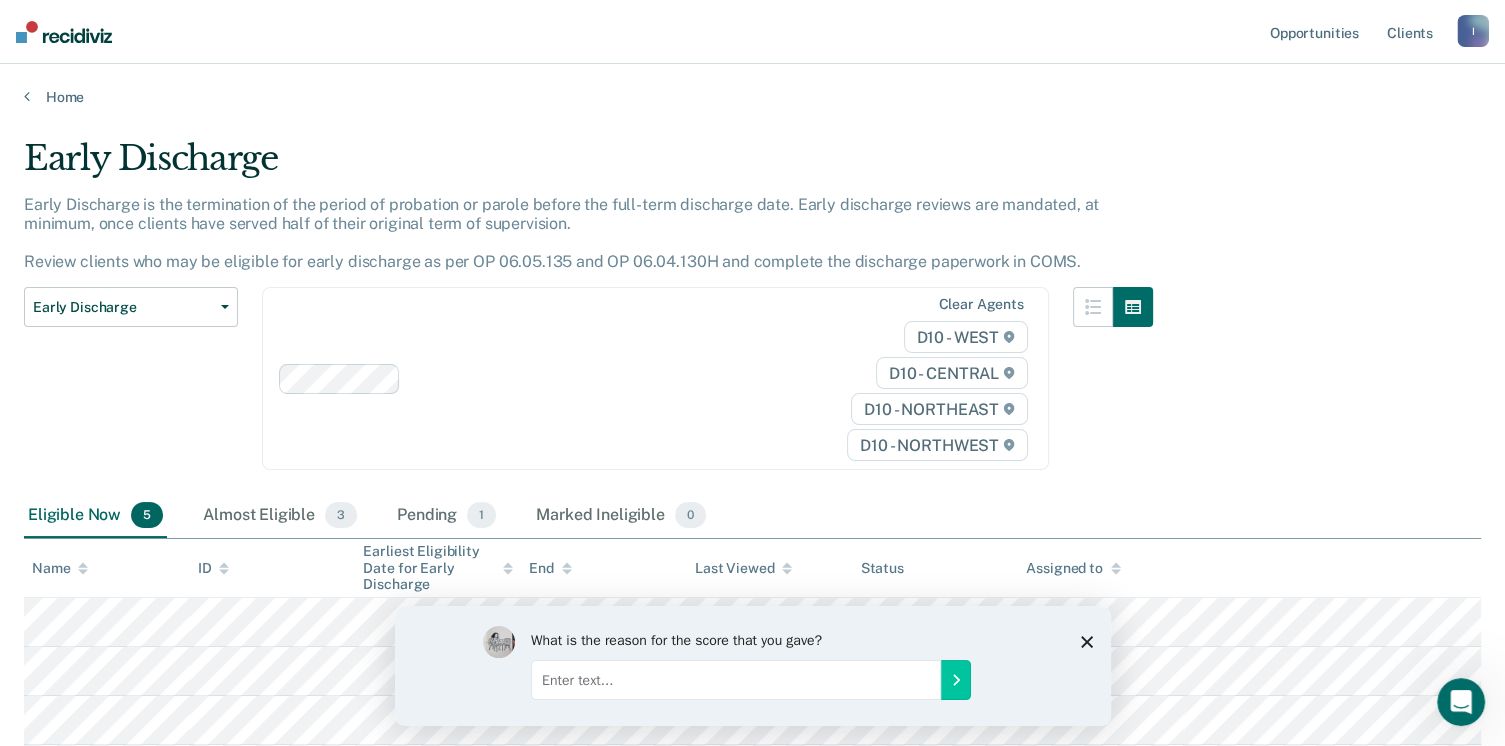 click on "What is the reason for the score that you gave?" at bounding box center (752, 665) 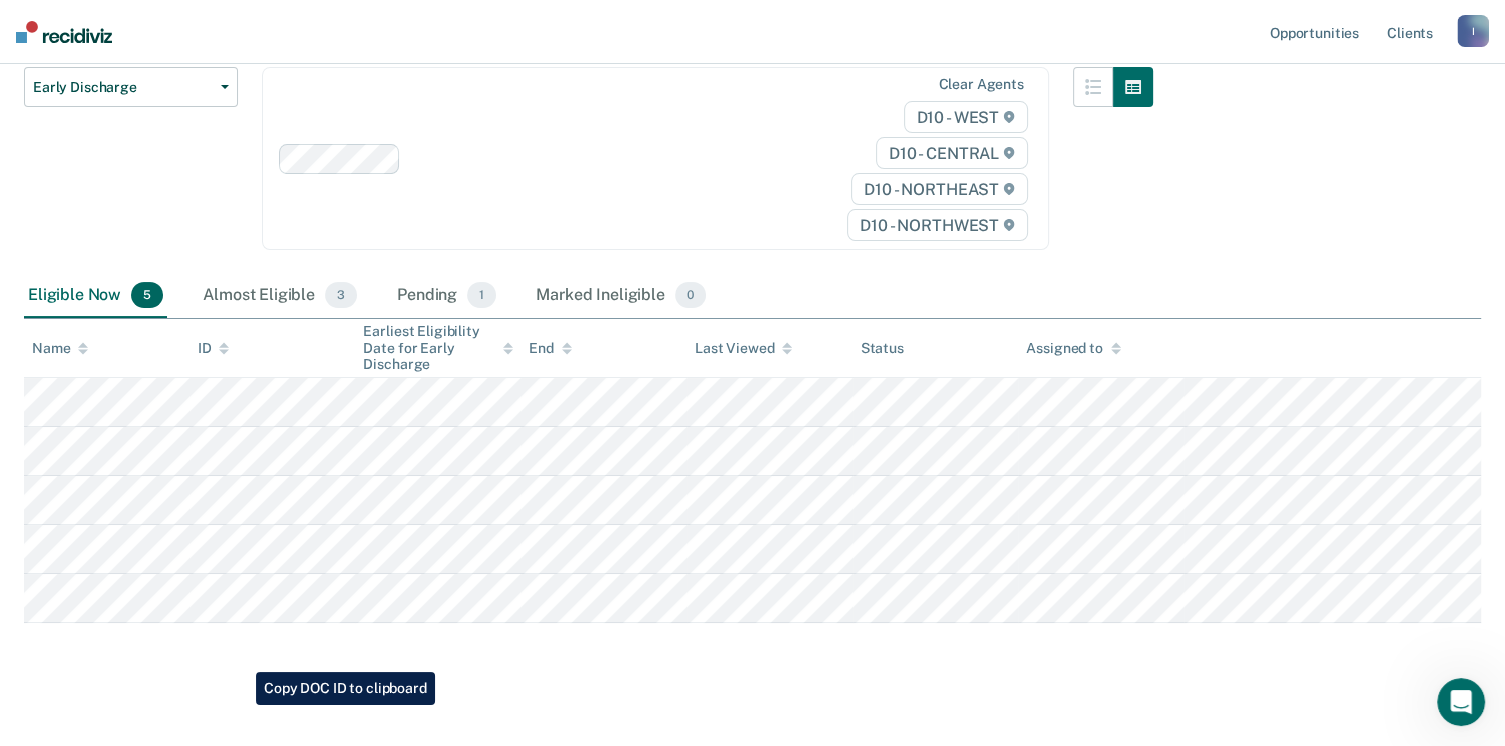 scroll, scrollTop: 239, scrollLeft: 0, axis: vertical 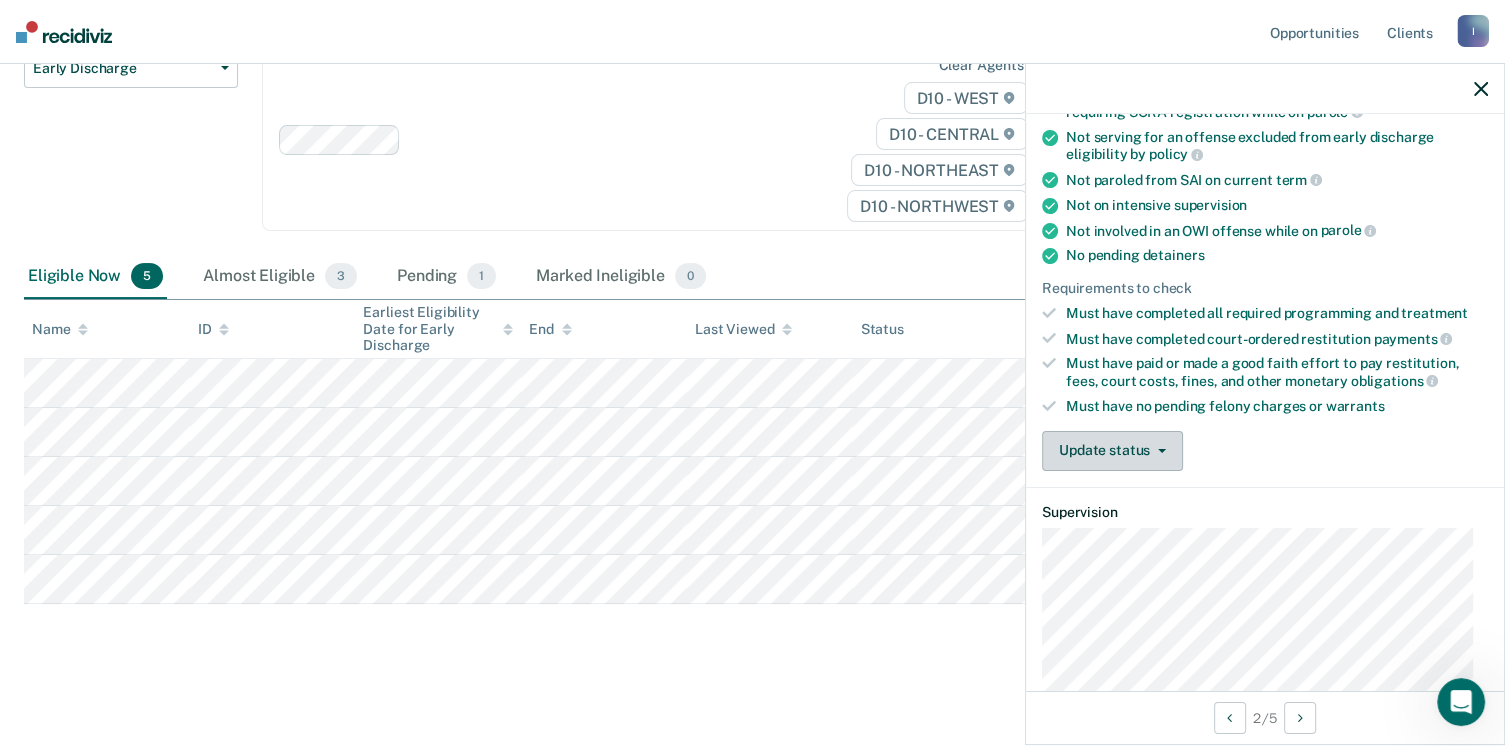 click on "Update status" at bounding box center (1112, 451) 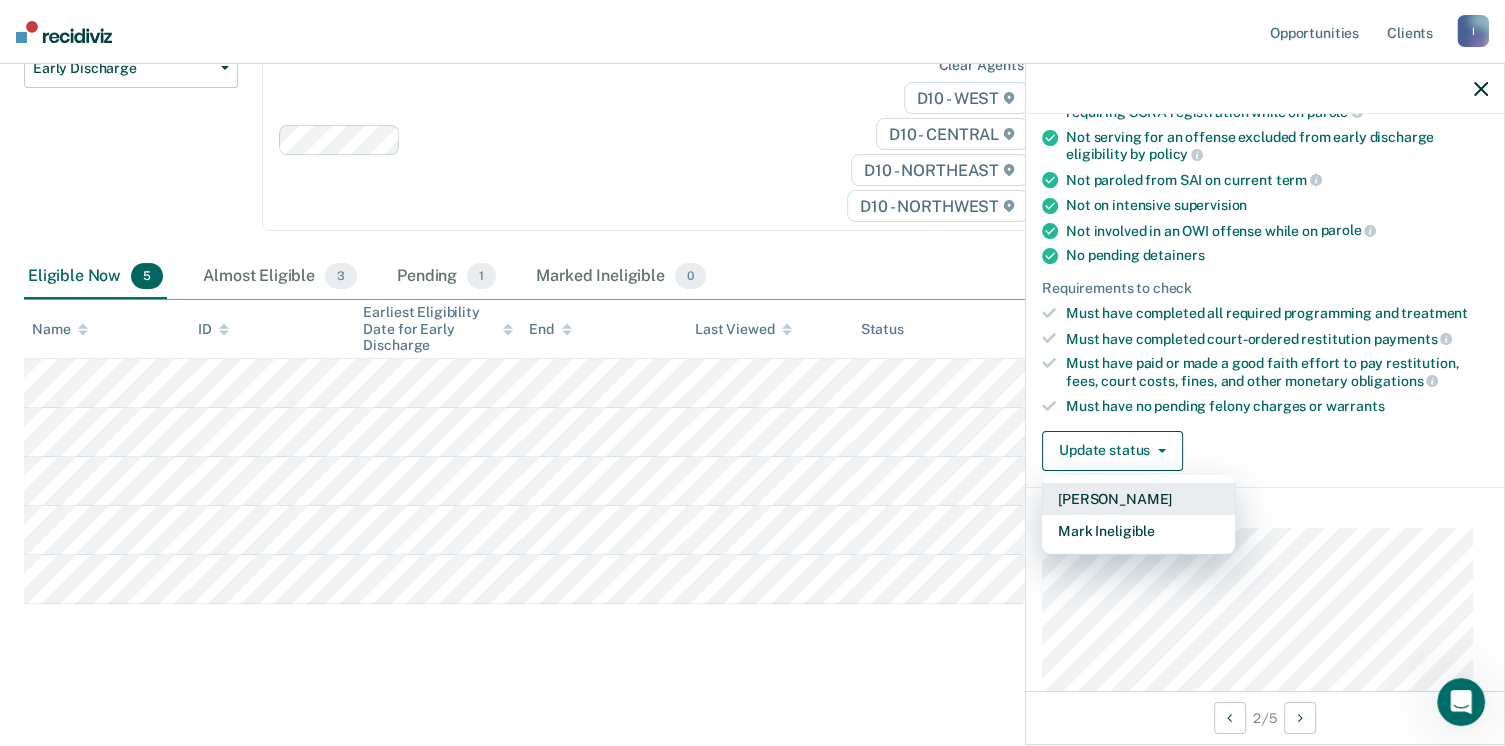 click on "[PERSON_NAME]" at bounding box center (1138, 499) 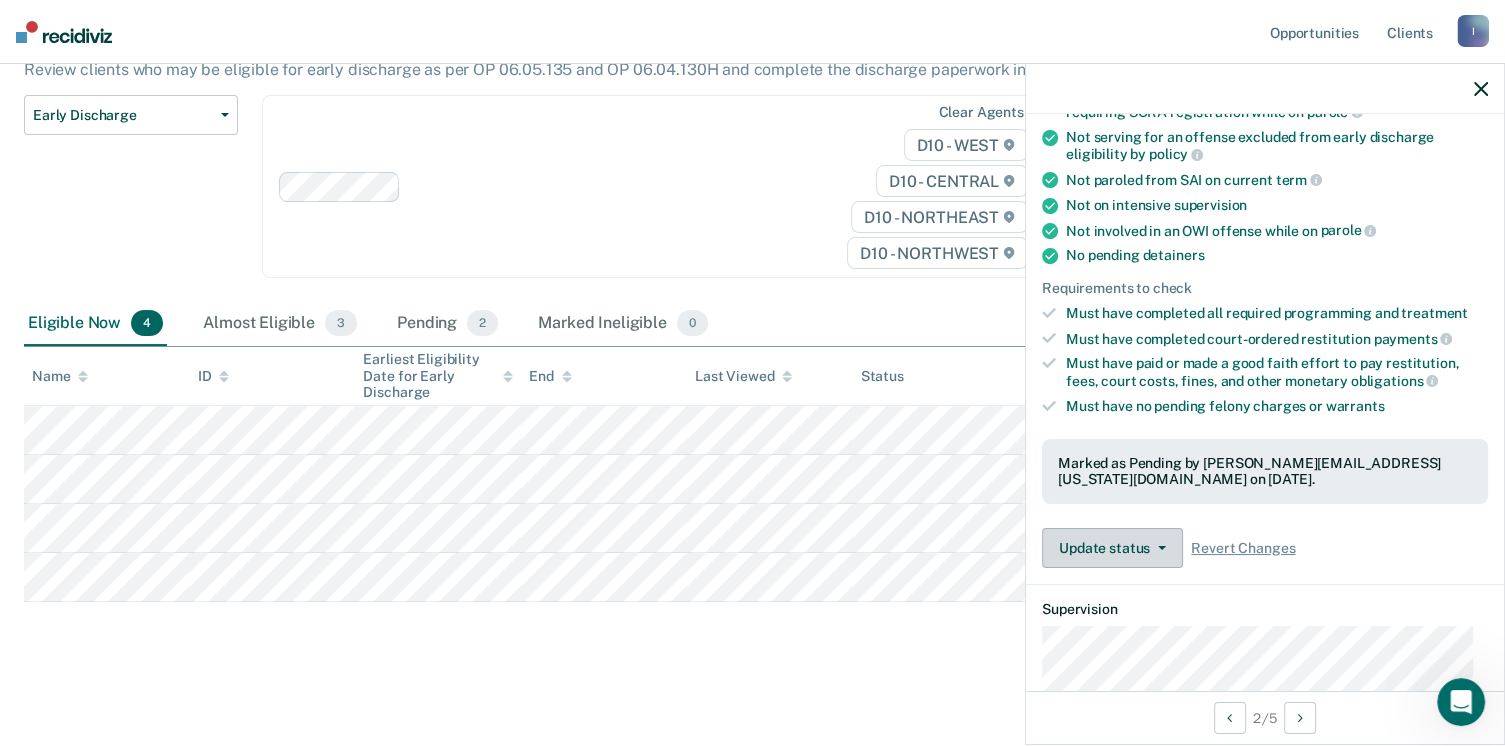 scroll, scrollTop: 190, scrollLeft: 0, axis: vertical 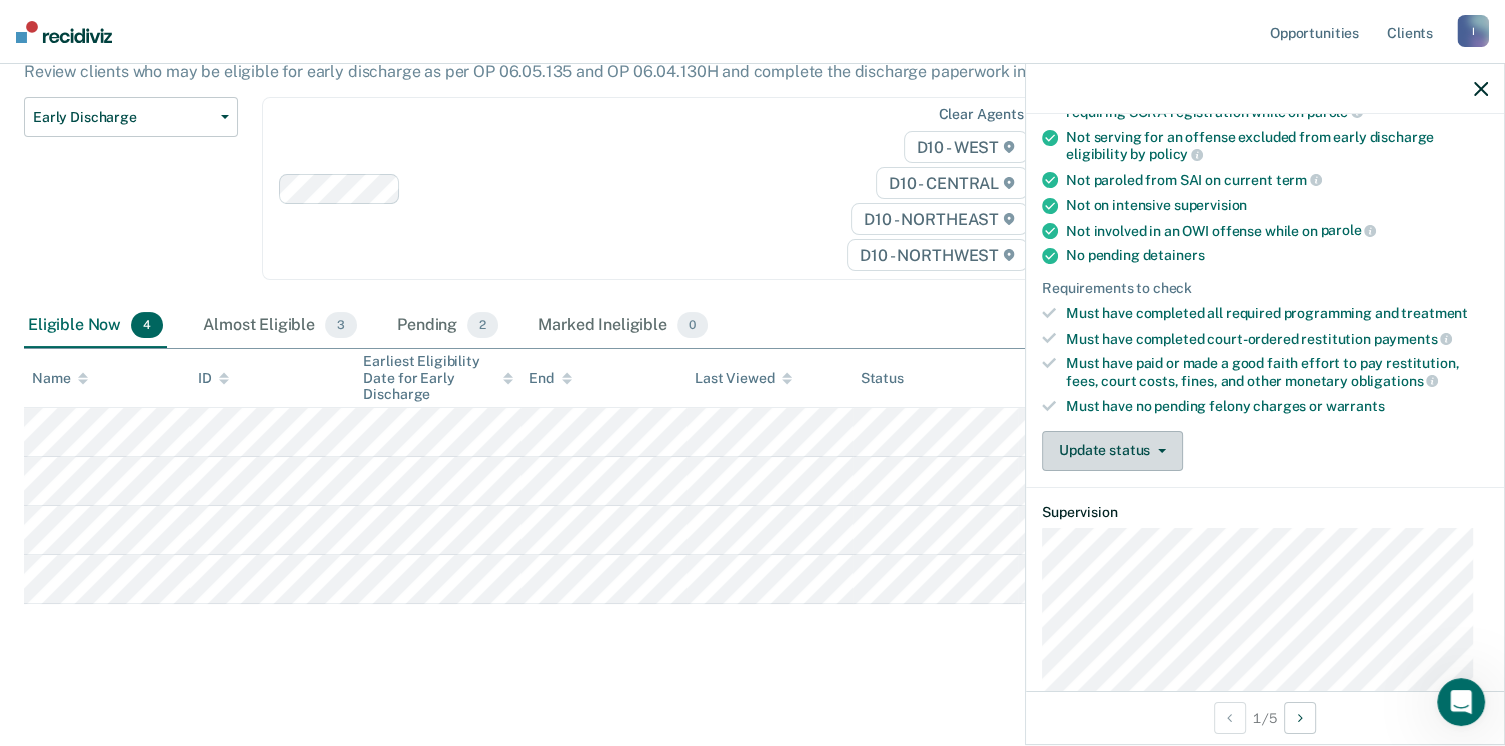 click on "Update status" at bounding box center [1112, 451] 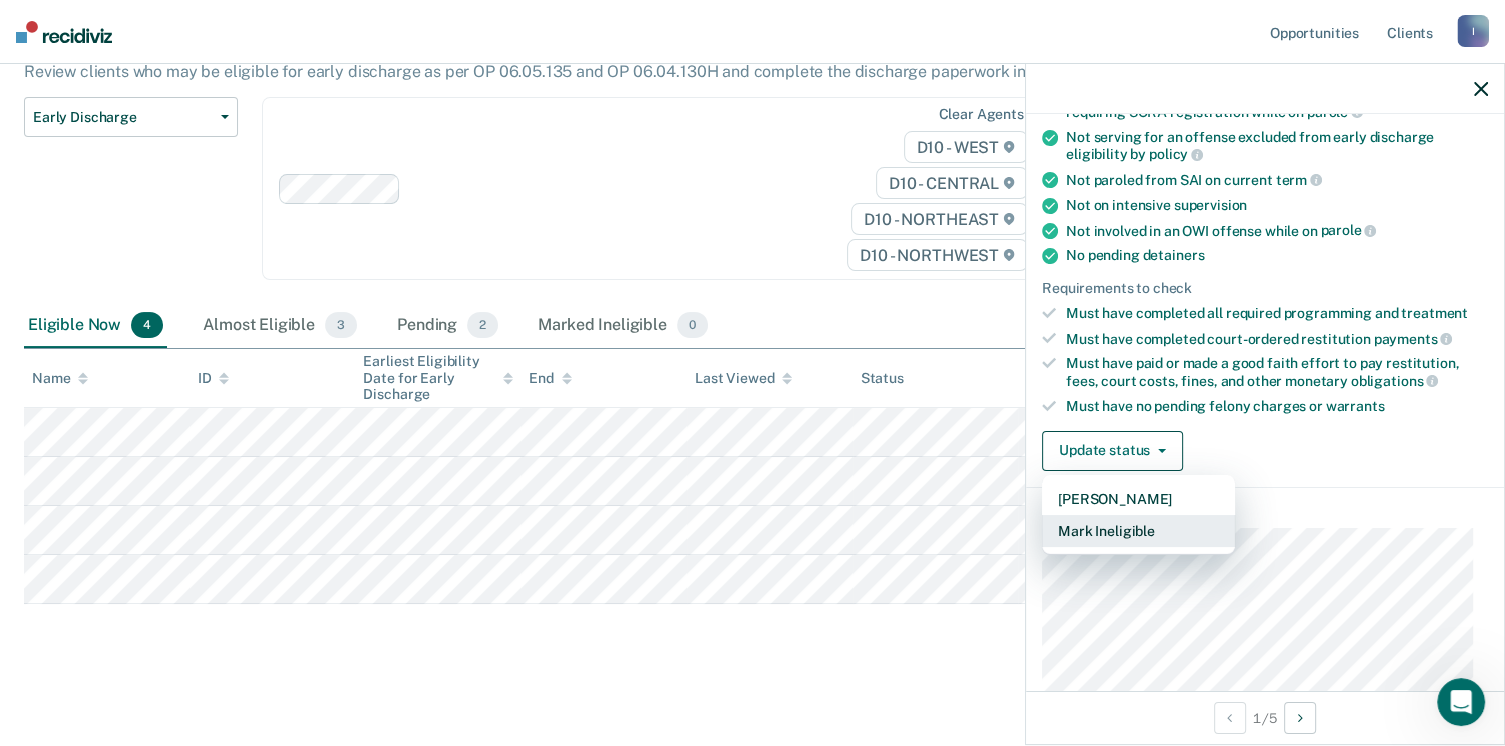 click on "Mark Ineligible" at bounding box center [1138, 531] 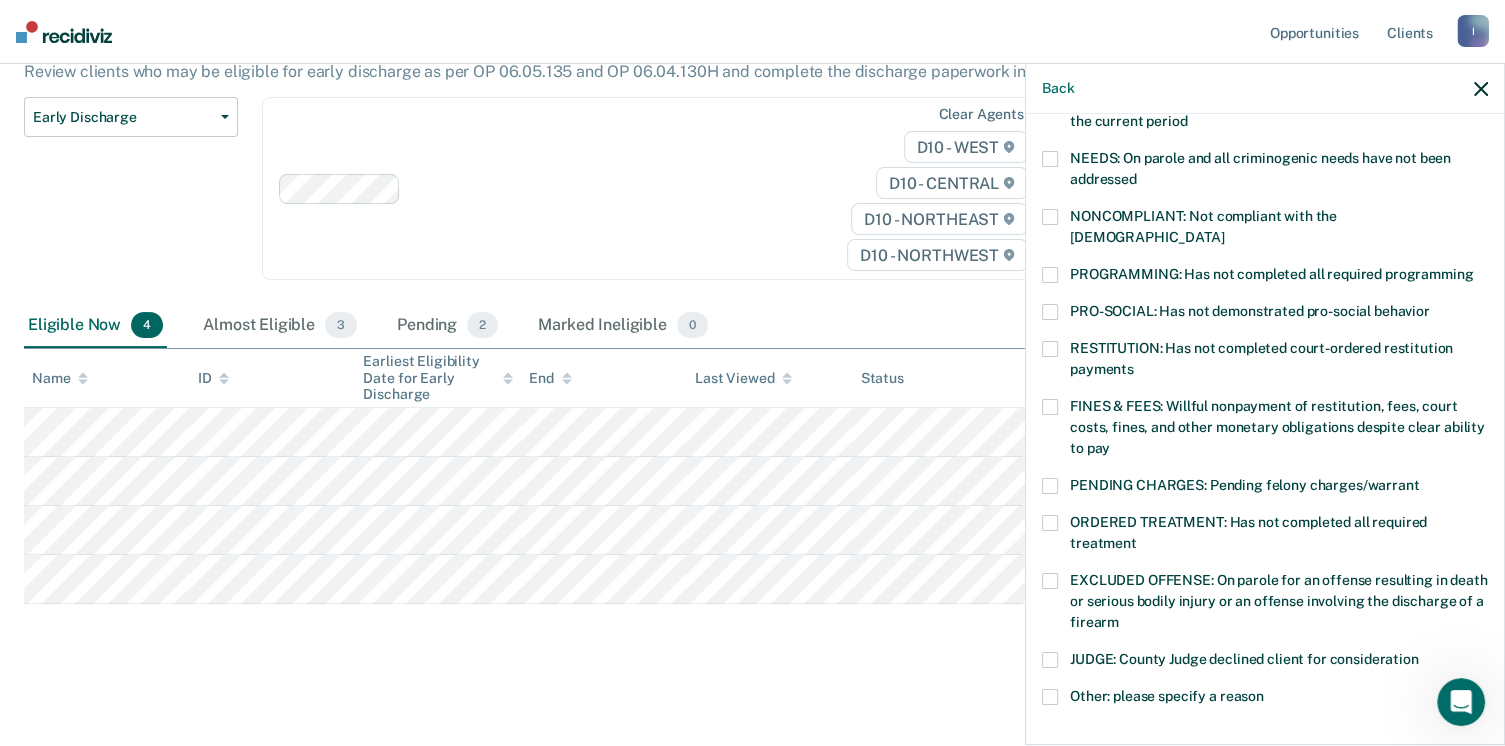 click at bounding box center [1050, 407] 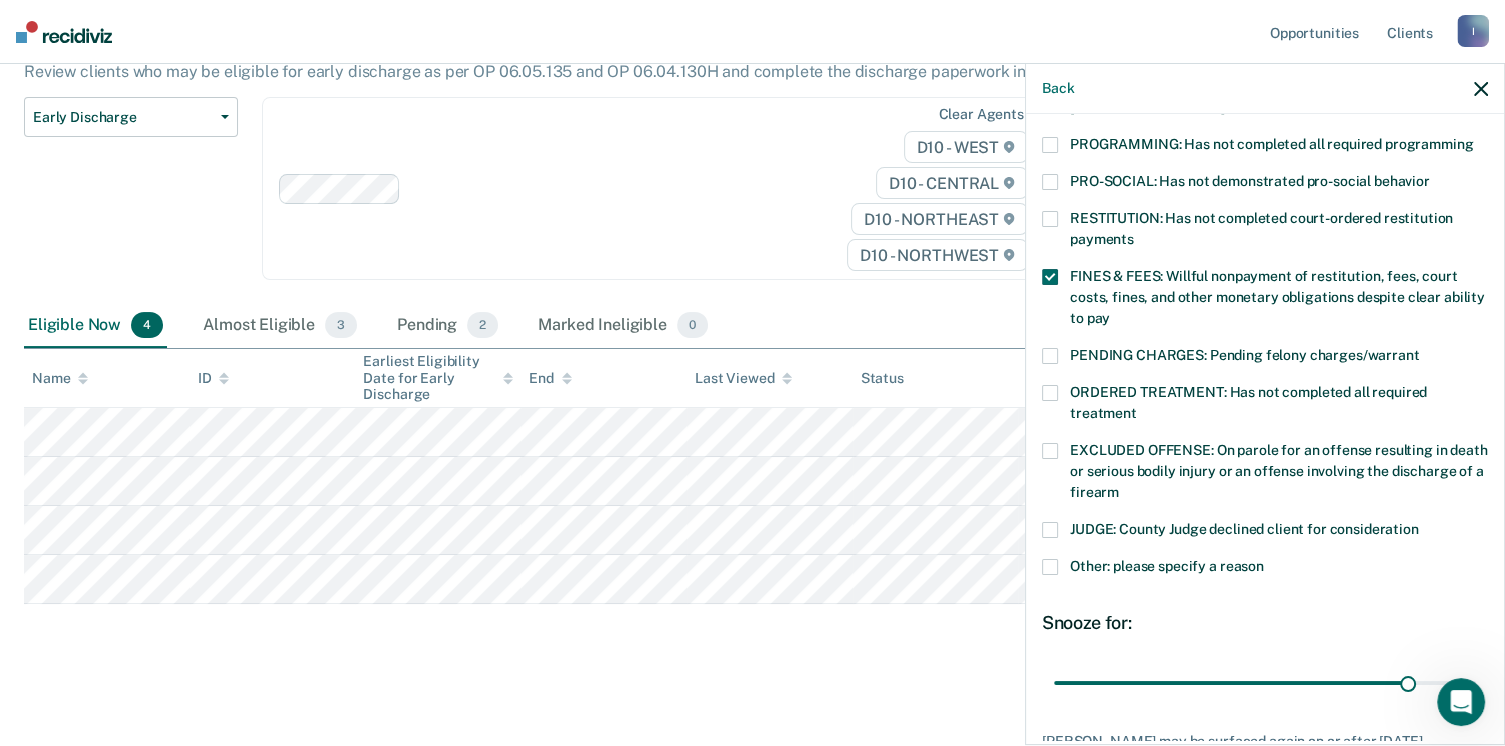 scroll, scrollTop: 552, scrollLeft: 0, axis: vertical 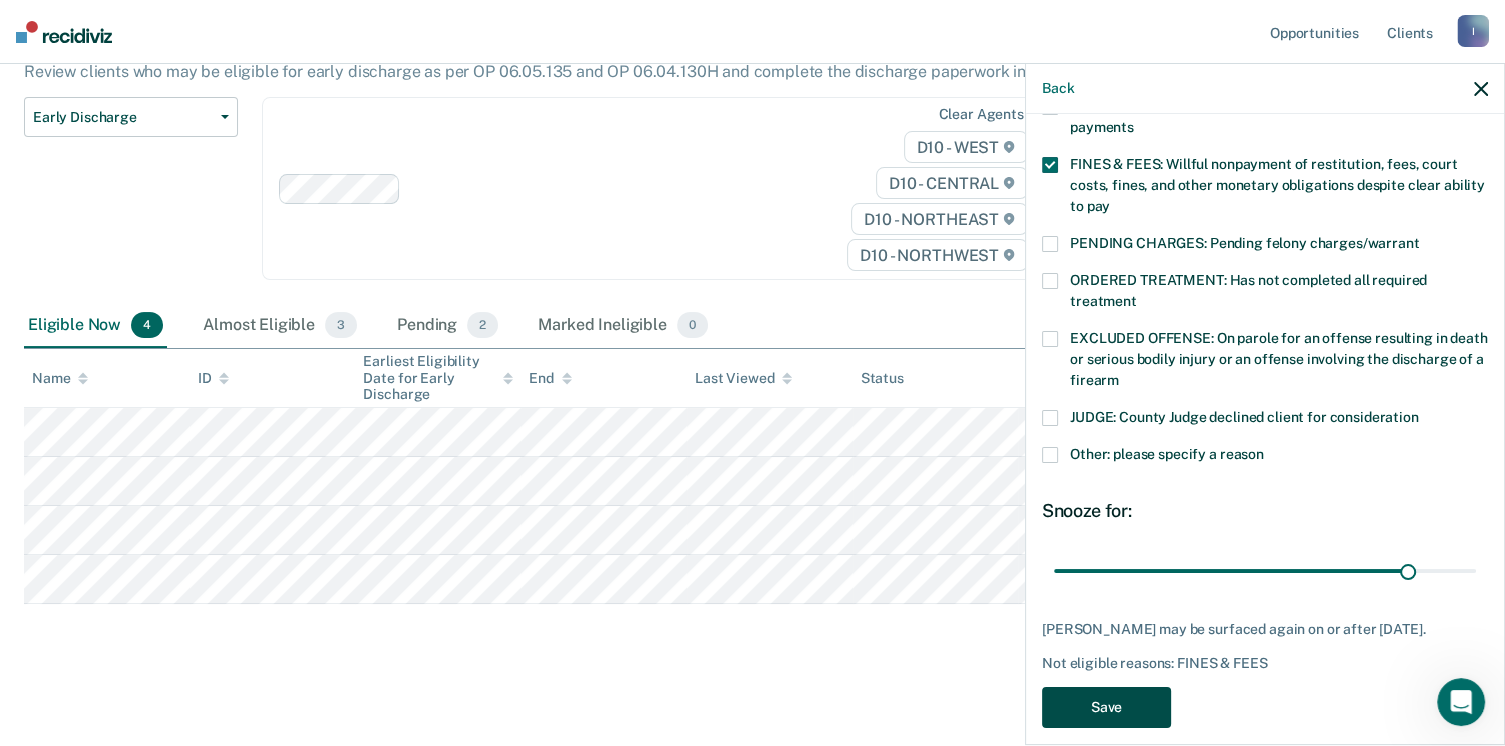 click on "Save" at bounding box center (1106, 707) 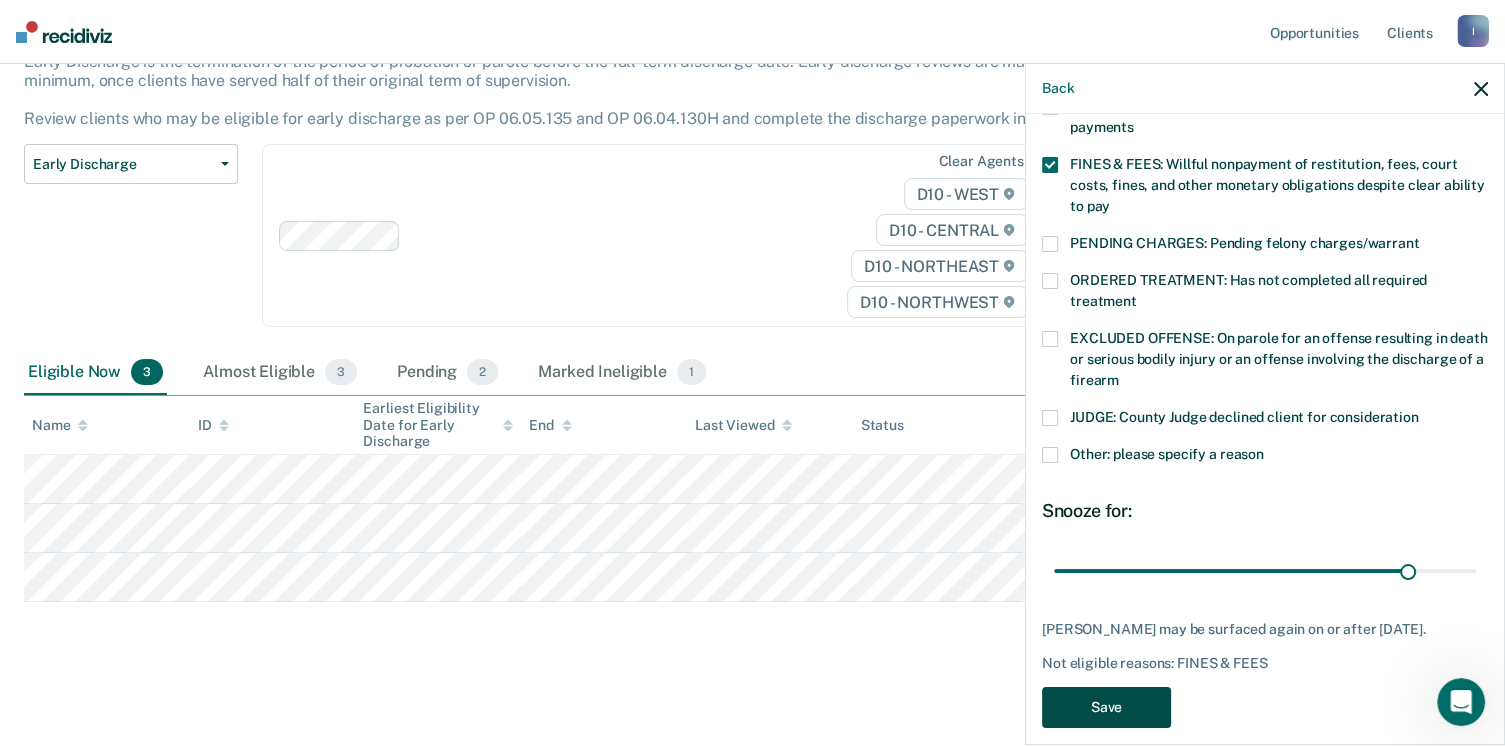 scroll, scrollTop: 141, scrollLeft: 0, axis: vertical 